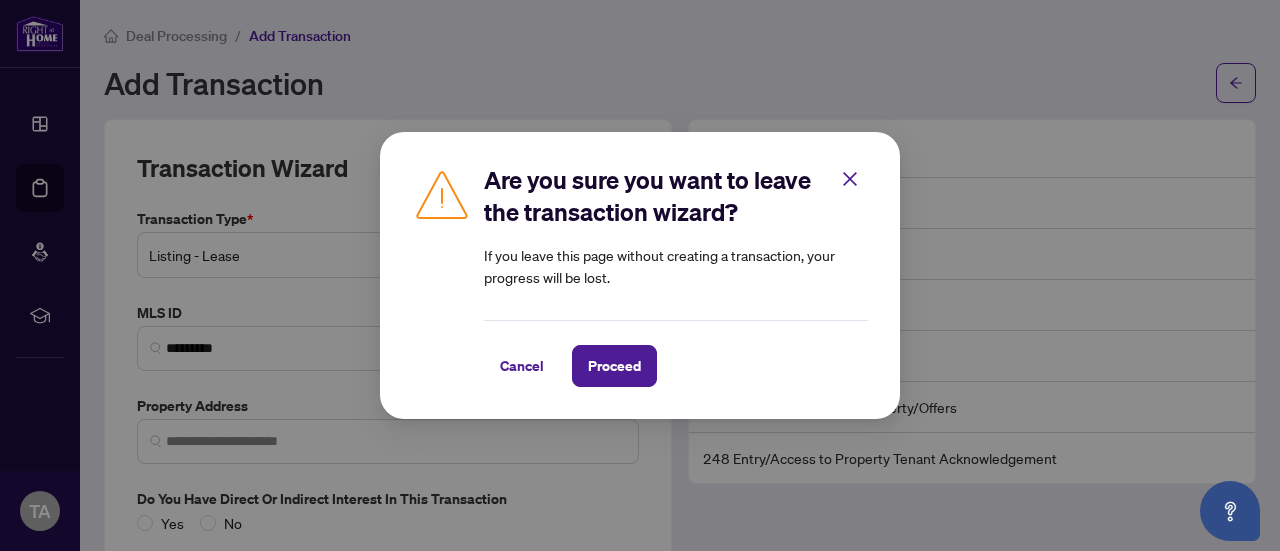 scroll, scrollTop: 0, scrollLeft: 0, axis: both 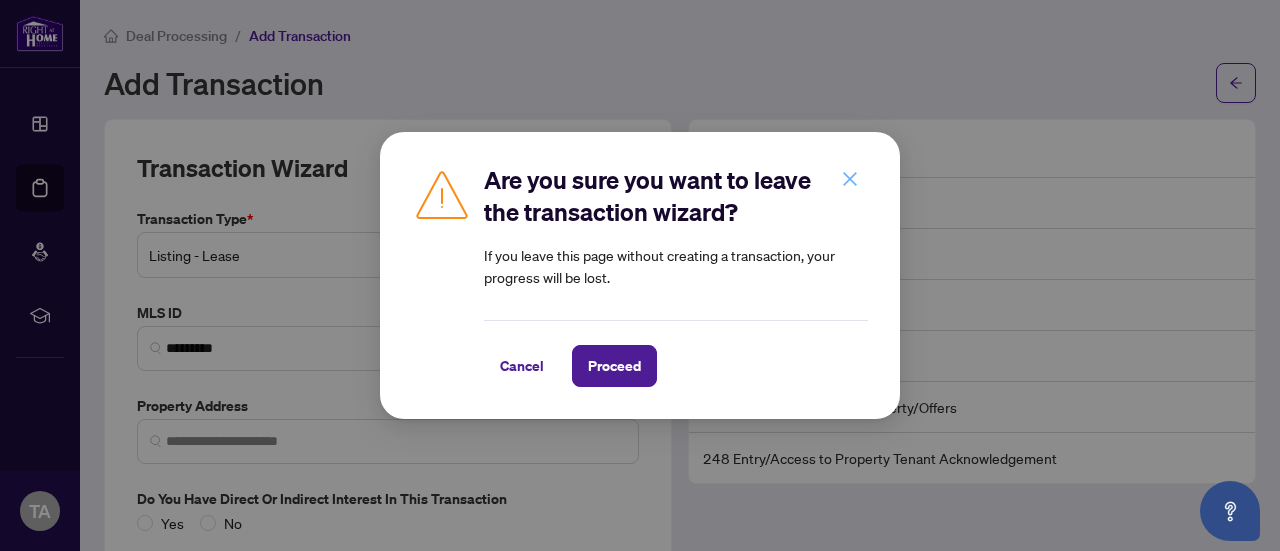 click 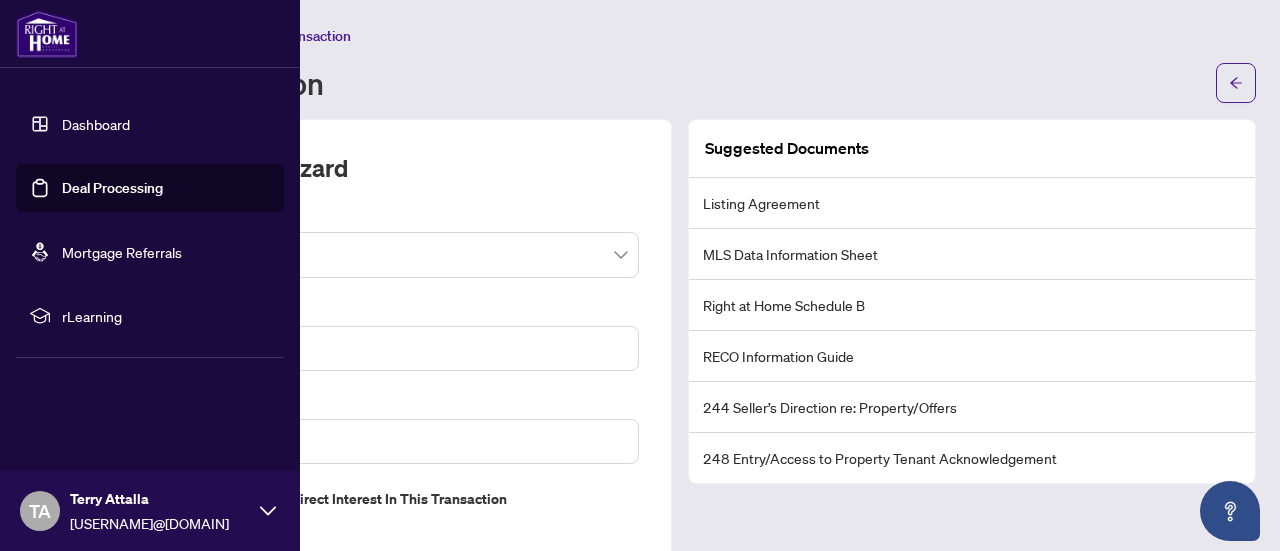 click at bounding box center (47, 34) 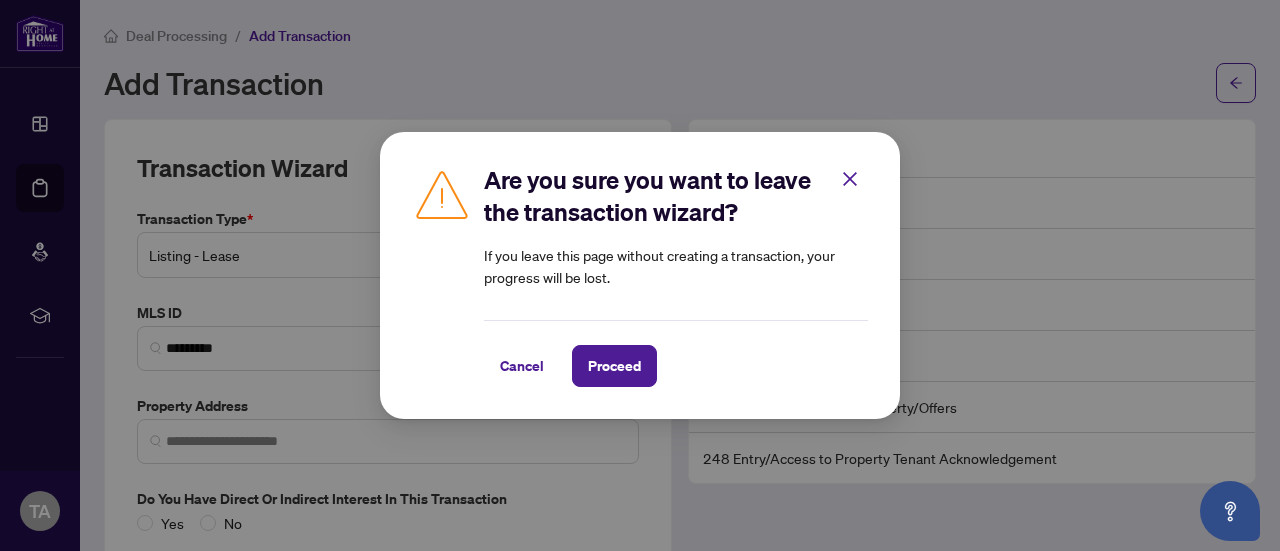 click on "Are you sure you want to leave the transaction wizard? If you leave this page without creating a transaction, your progress will be lost. Cancel Proceed Cancel OK" at bounding box center [640, 275] 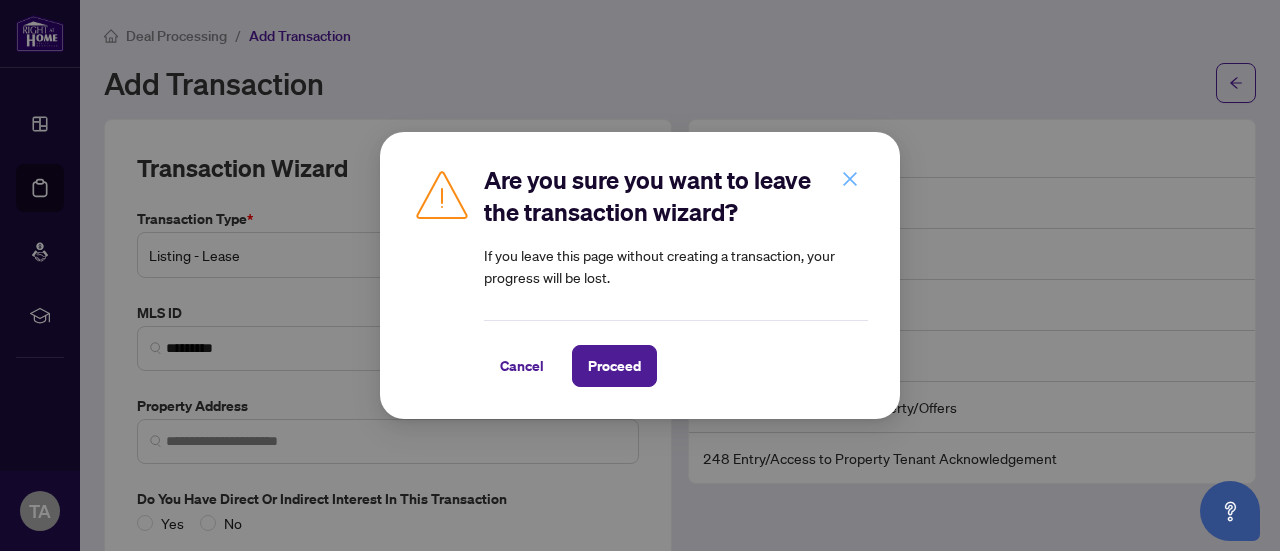 click 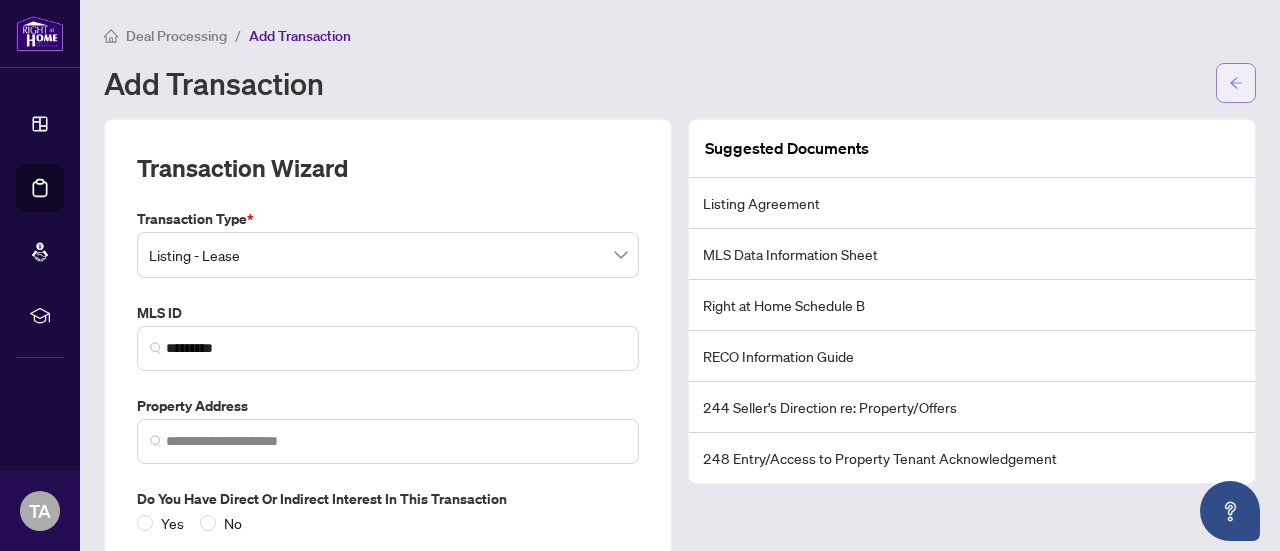 click 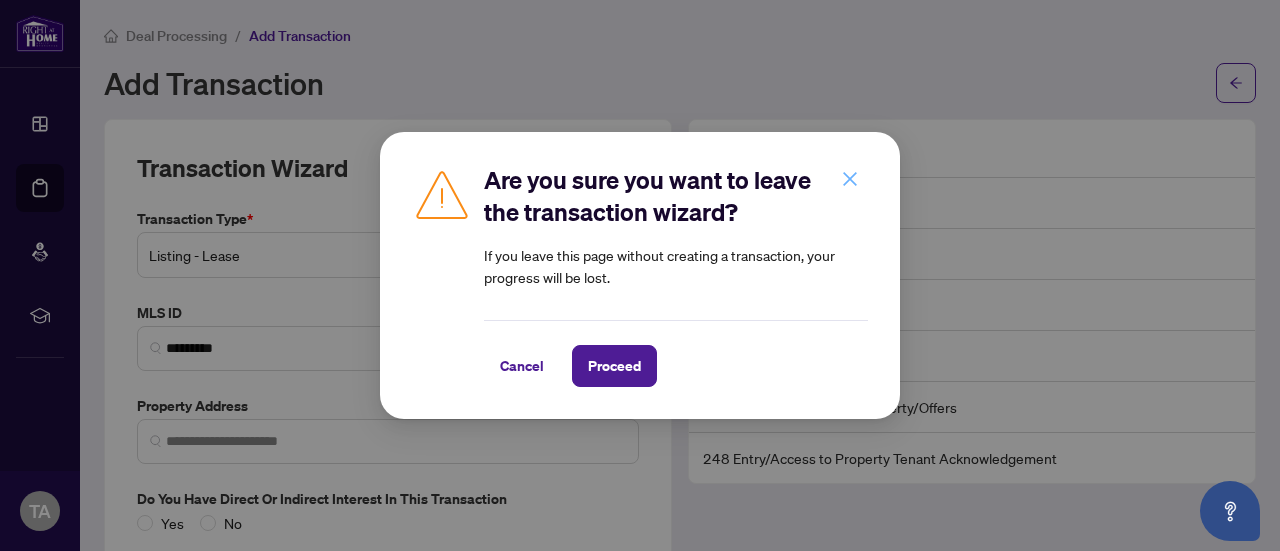 click 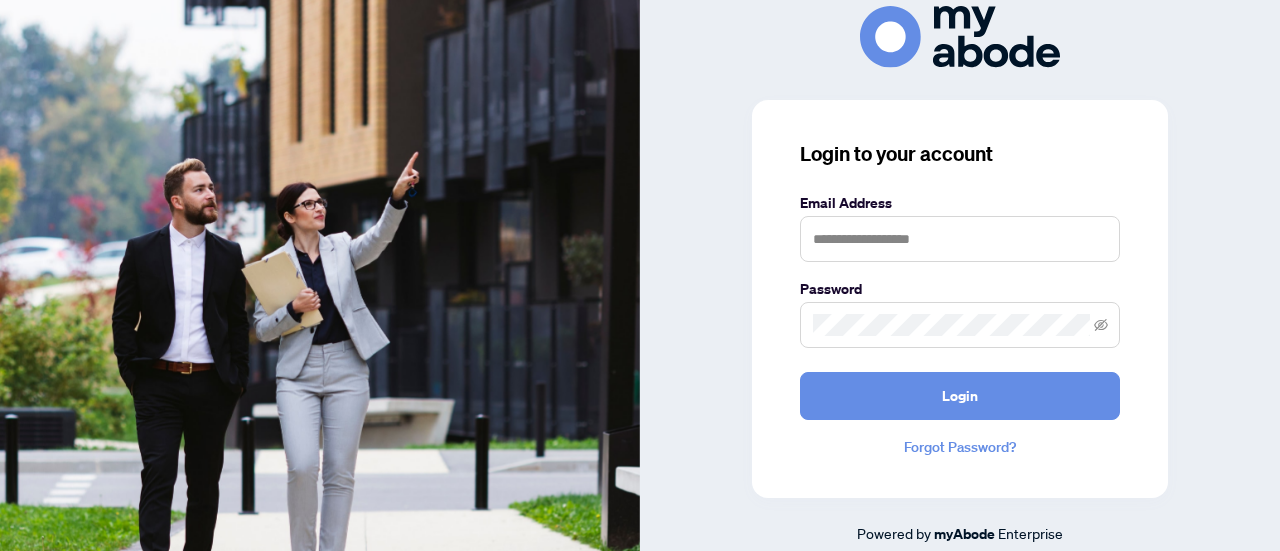 scroll, scrollTop: 0, scrollLeft: 0, axis: both 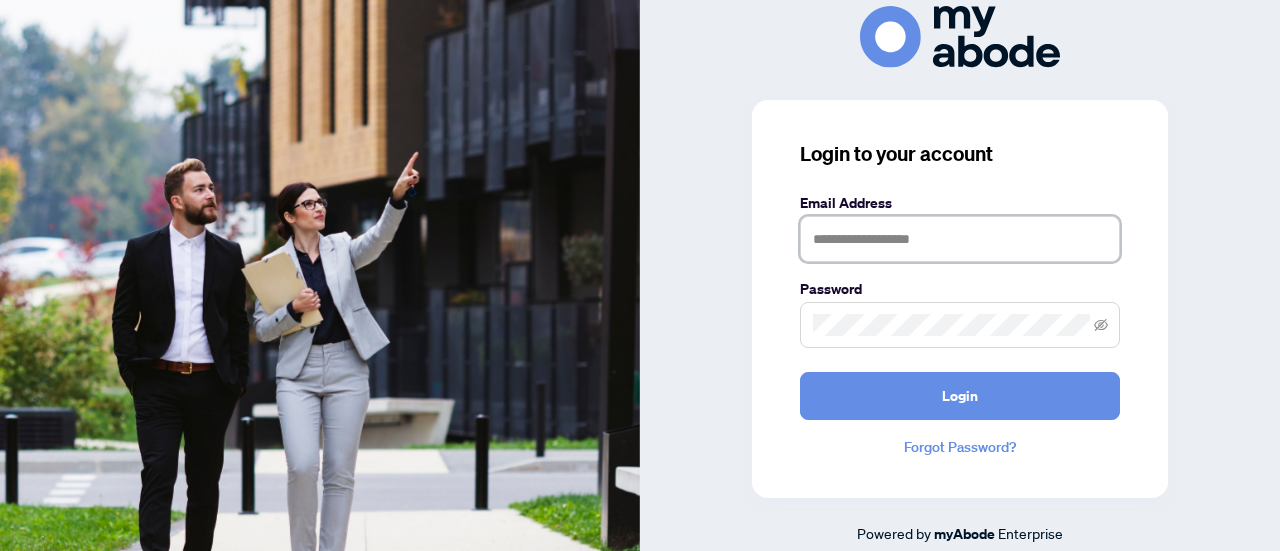 click at bounding box center [960, 239] 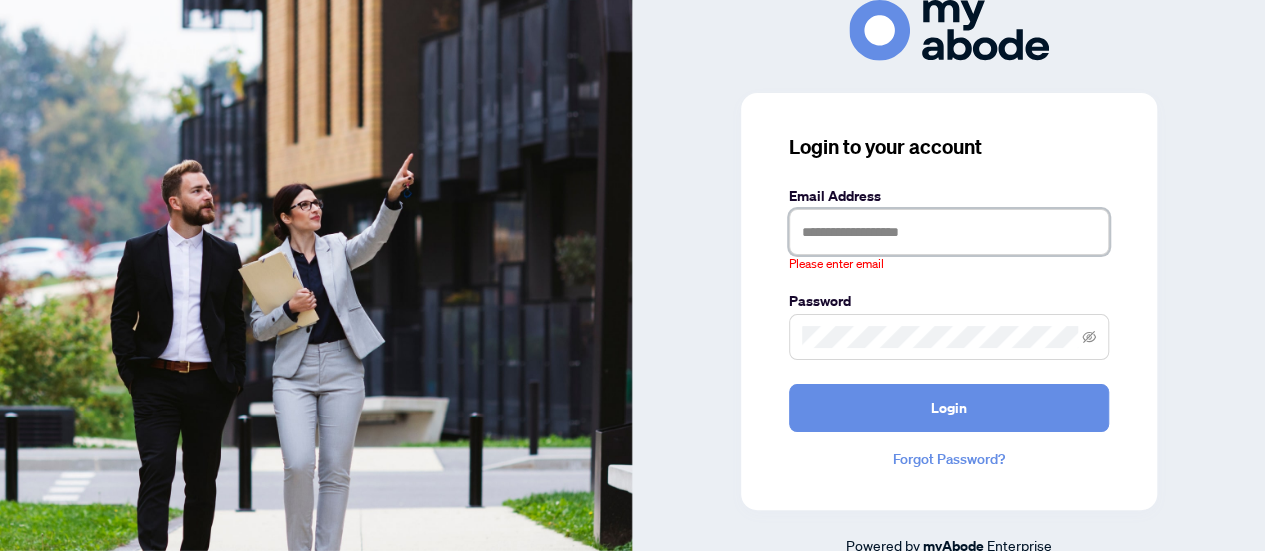 type on "**********" 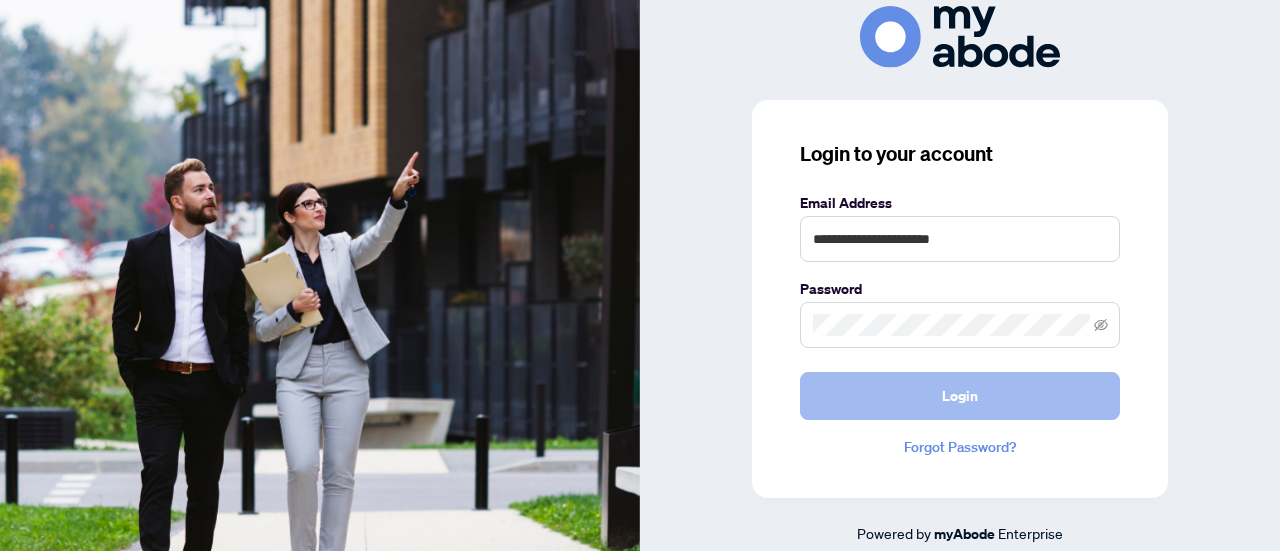 click on "Login" at bounding box center [960, 396] 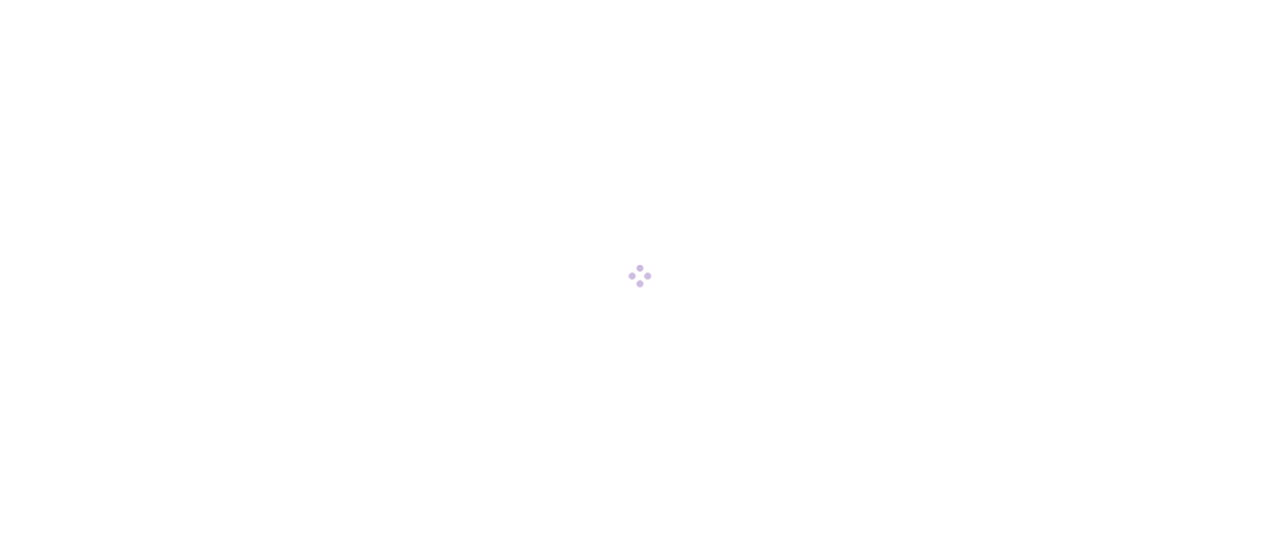 scroll, scrollTop: 0, scrollLeft: 0, axis: both 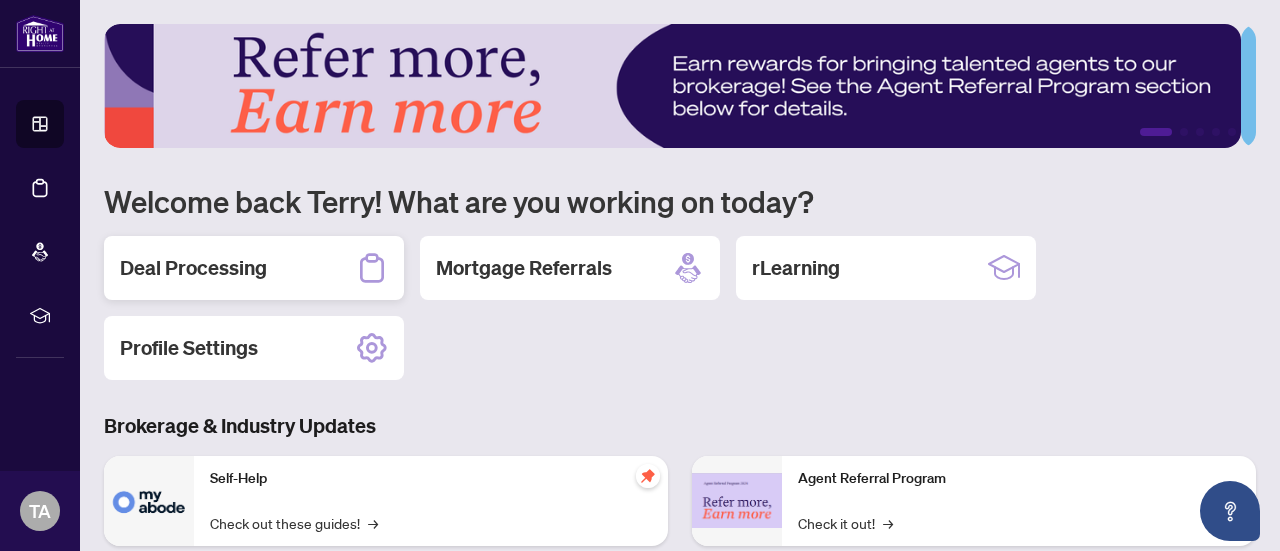 click on "Deal Processing" at bounding box center [254, 268] 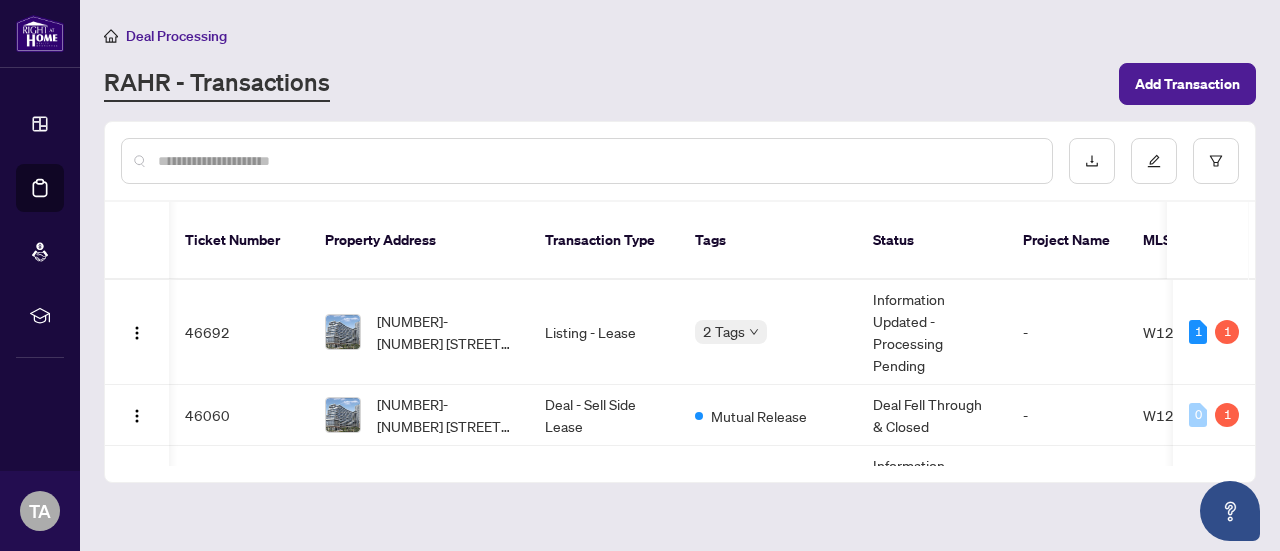 scroll, scrollTop: 0, scrollLeft: 75, axis: horizontal 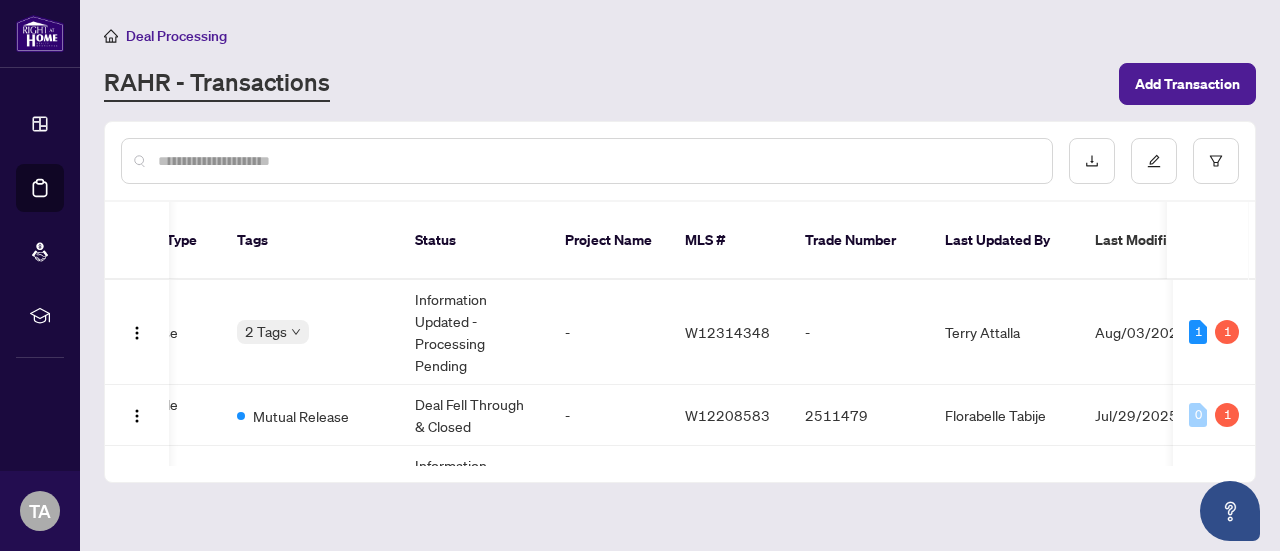 drag, startPoint x: 1253, startPoint y: 255, endPoint x: 1252, endPoint y: 229, distance: 26.019224 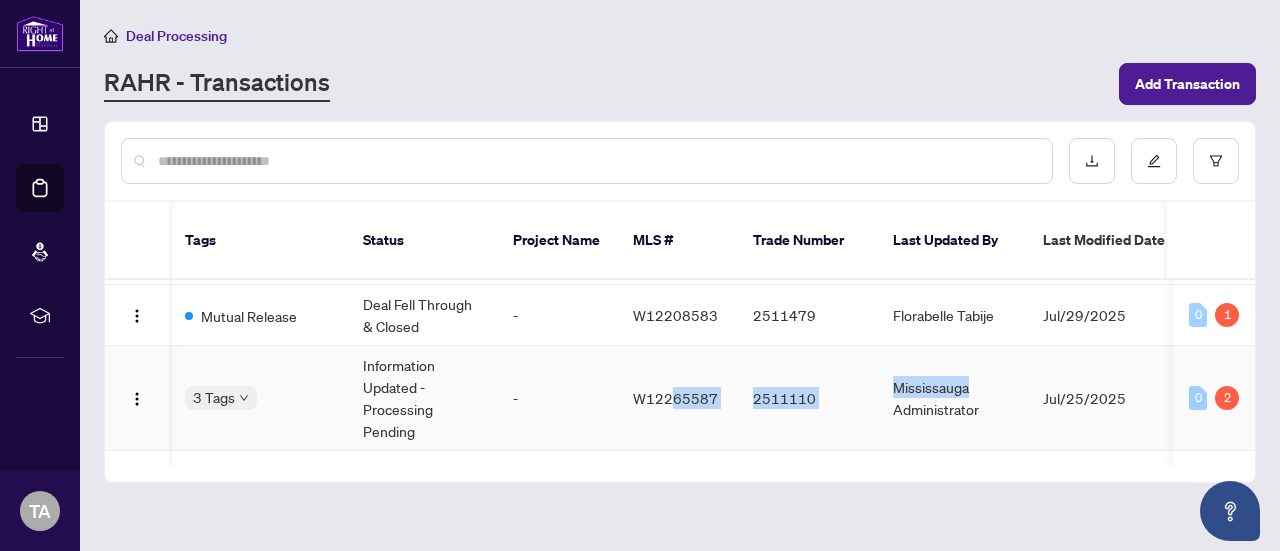 scroll, scrollTop: 160, scrollLeft: 510, axis: both 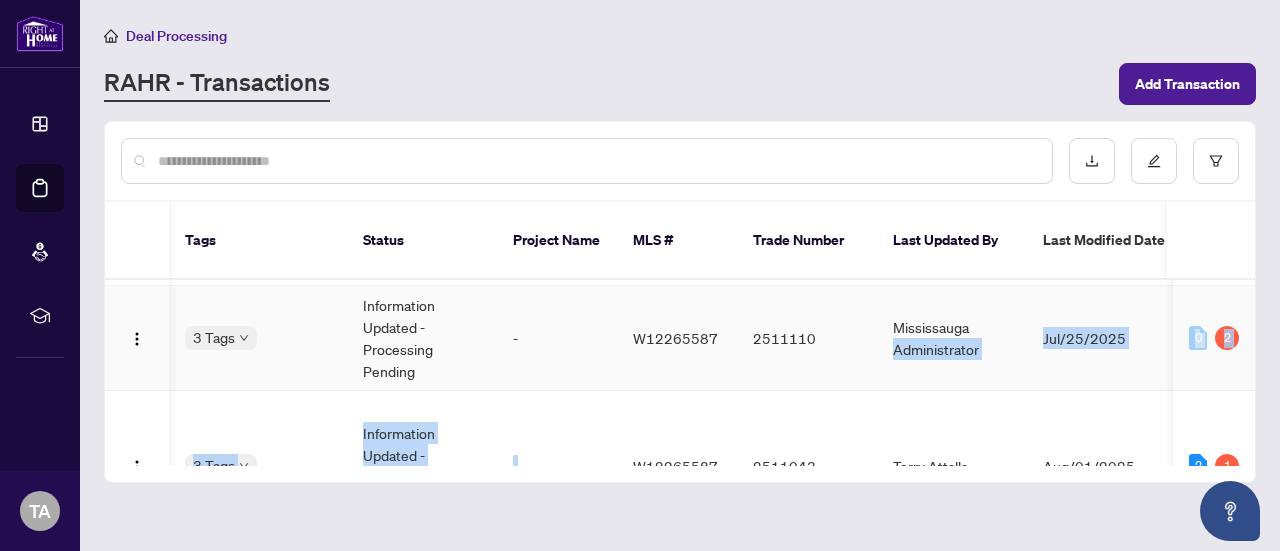 drag, startPoint x: 1012, startPoint y: 431, endPoint x: 614, endPoint y: 435, distance: 398.0201 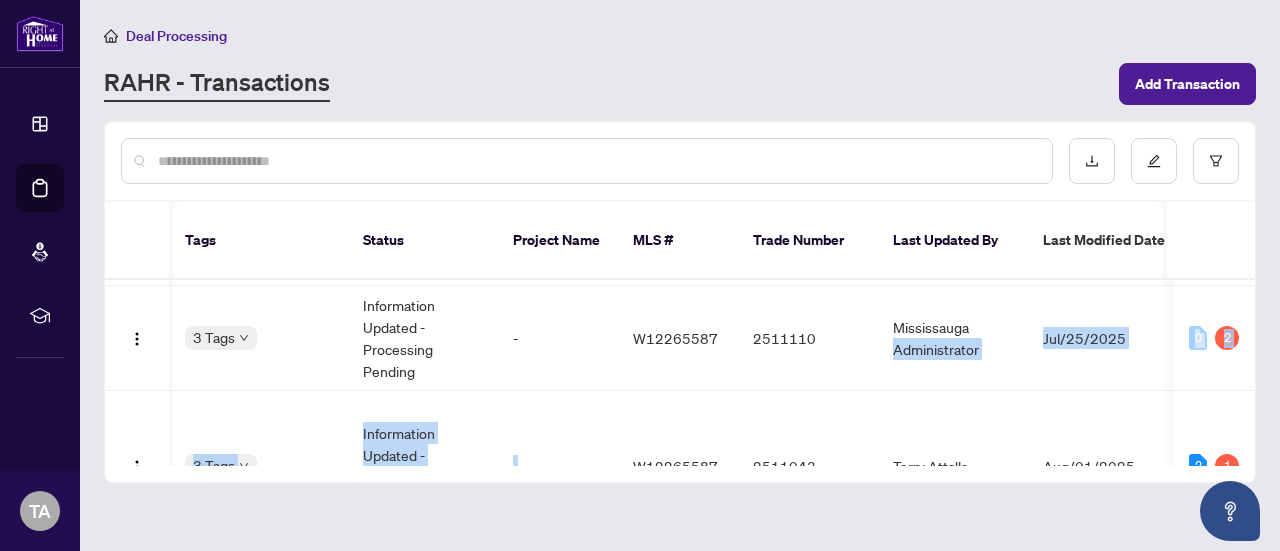 scroll, scrollTop: 160, scrollLeft: 190, axis: both 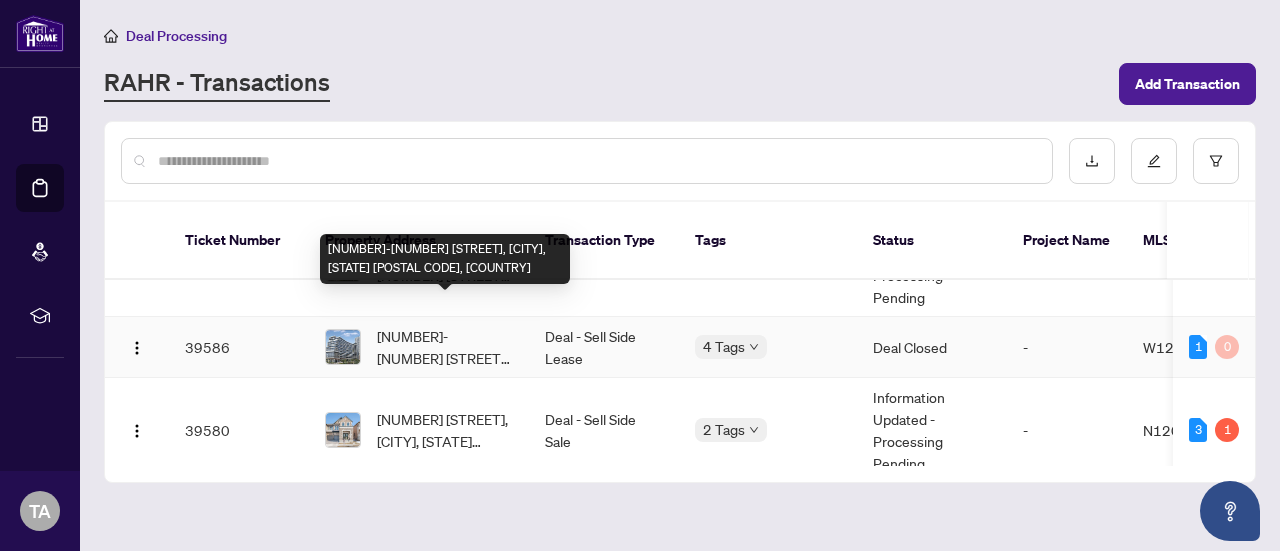 click on "[NUMBER]-[NUMBER] [STREET], [CITY], [STATE] [POSTAL CODE], [COUNTRY]" at bounding box center (445, 347) 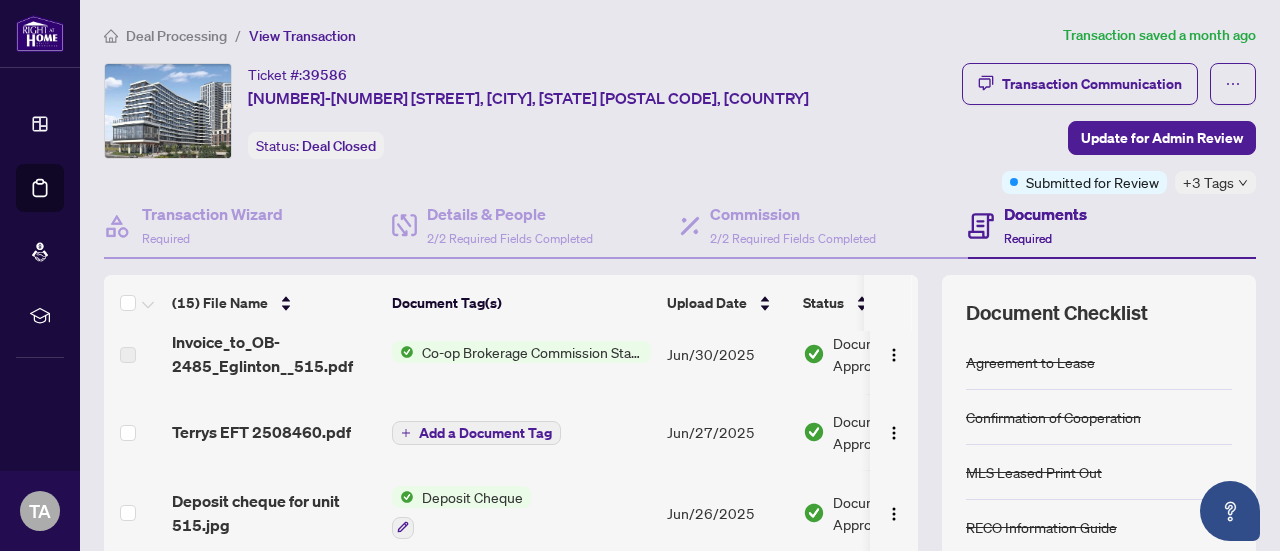 scroll, scrollTop: 0, scrollLeft: 0, axis: both 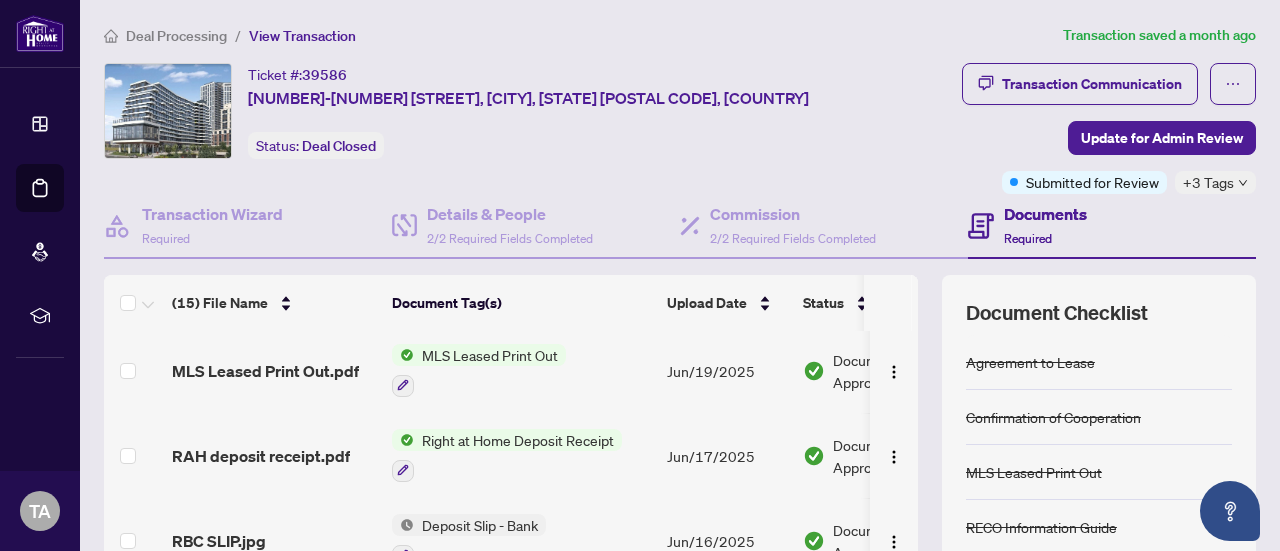 click on "Right at Home Deposit Receipt" at bounding box center [518, 440] 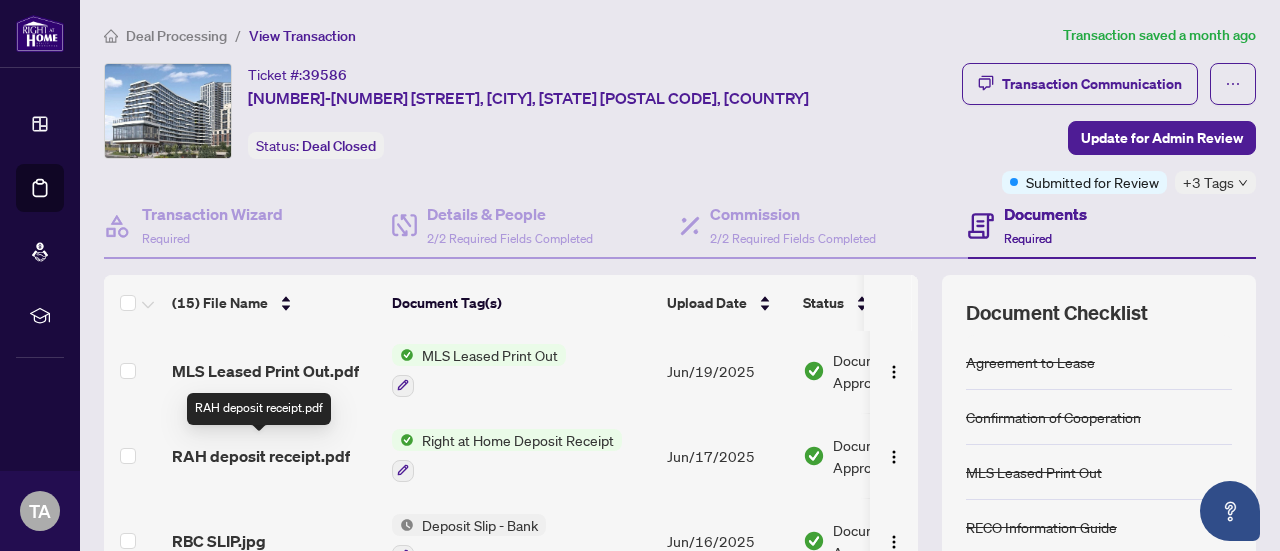 click on "RAH deposit receipt.pdf" at bounding box center (261, 456) 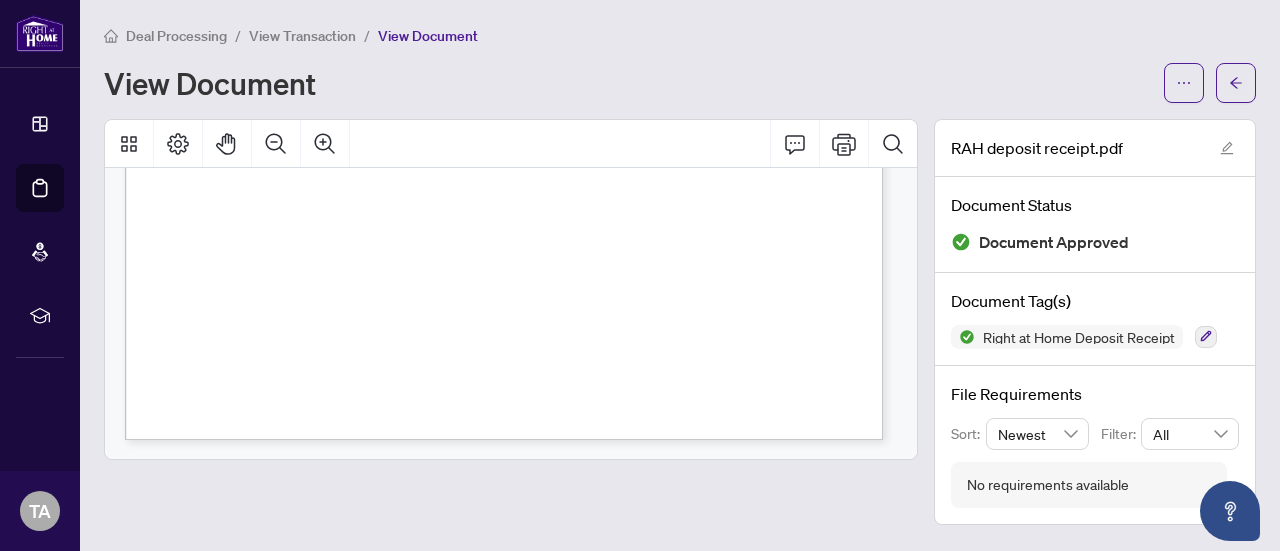 scroll, scrollTop: 0, scrollLeft: 0, axis: both 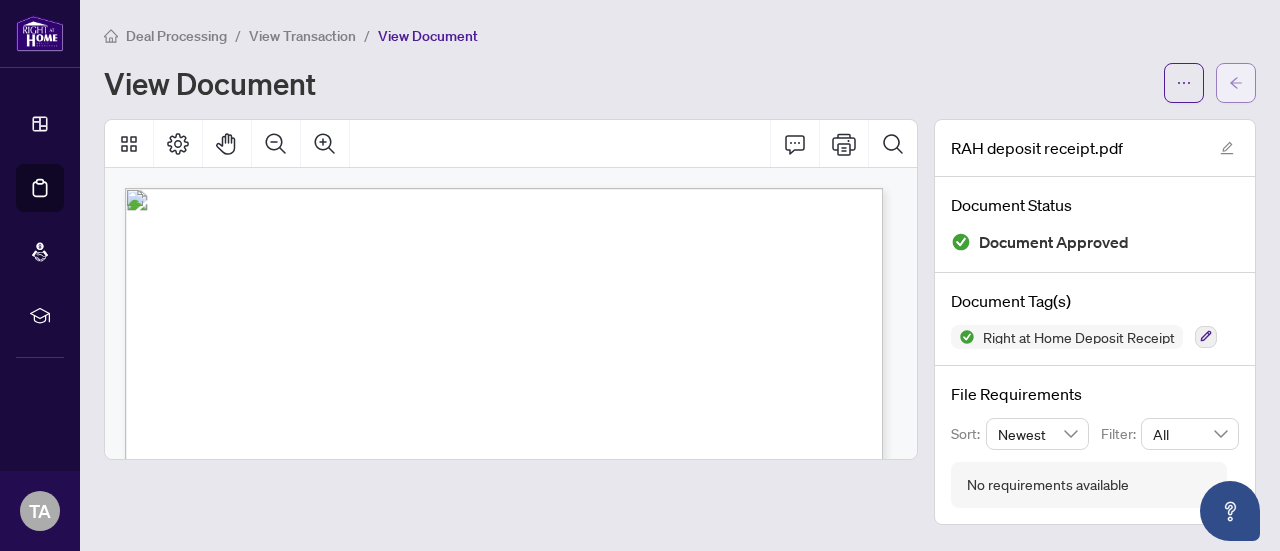 click at bounding box center [1236, 83] 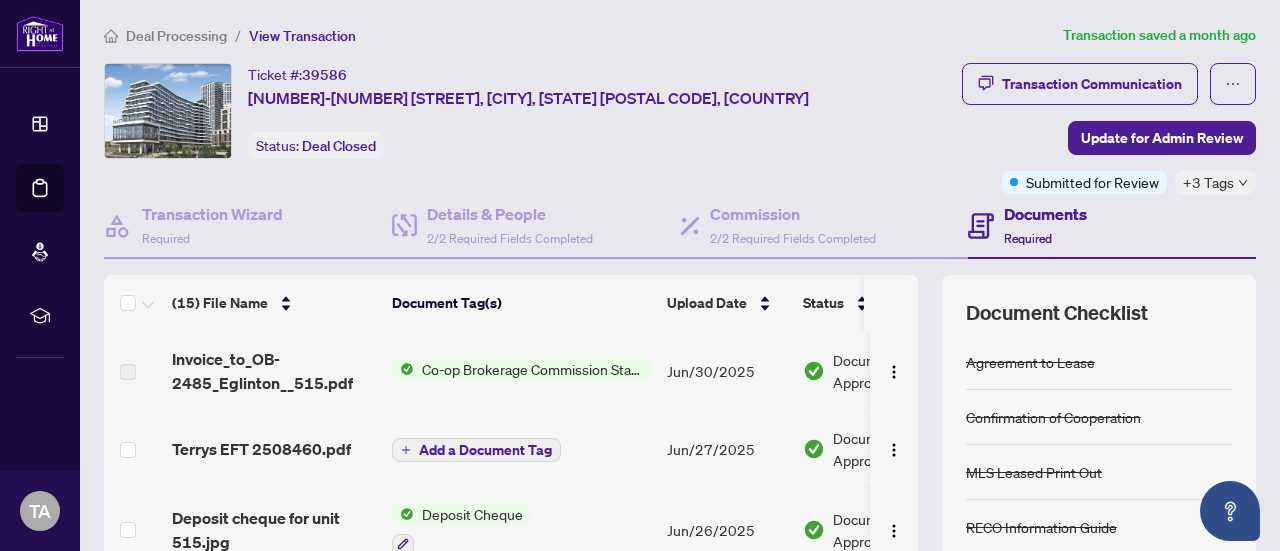 drag, startPoint x: 302, startPoint y: 431, endPoint x: 299, endPoint y: 442, distance: 11.401754 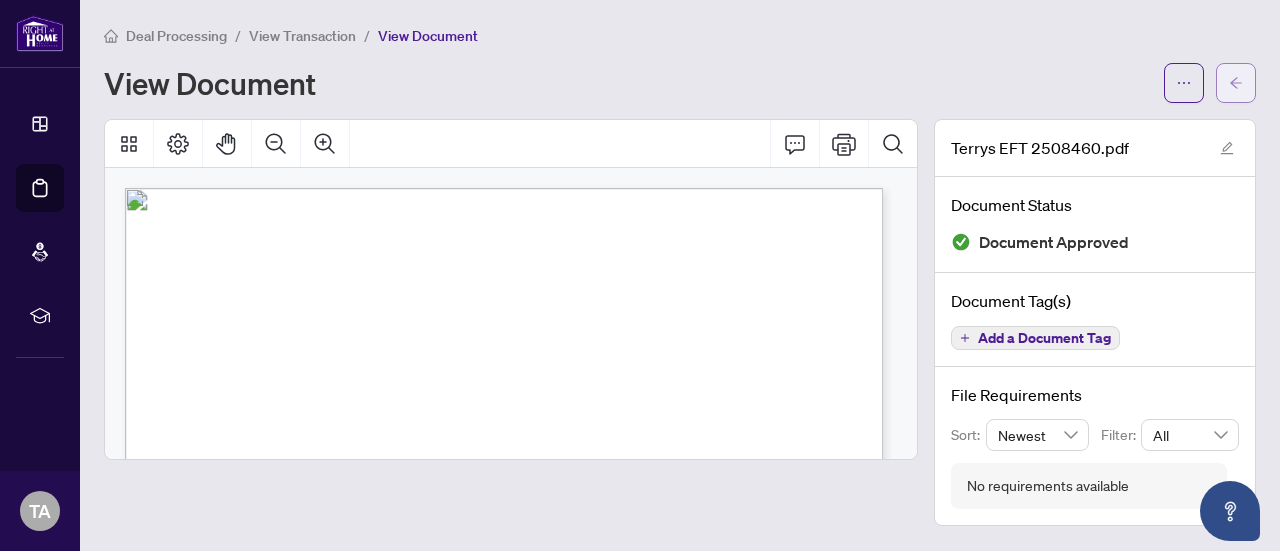 click 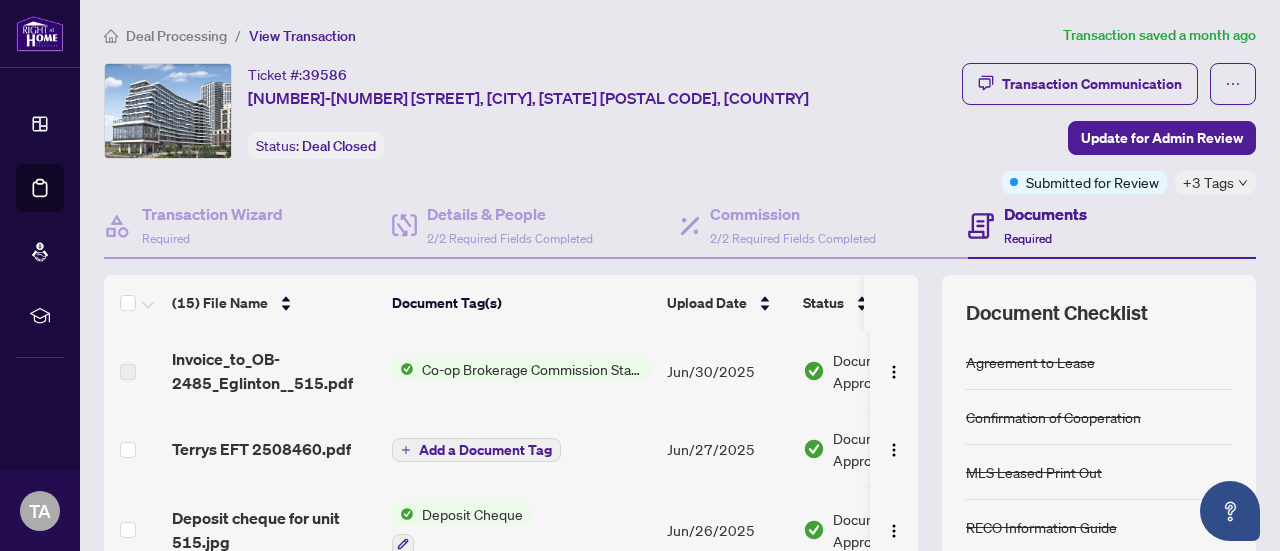 click on "Deposit Cheque" at bounding box center (472, 514) 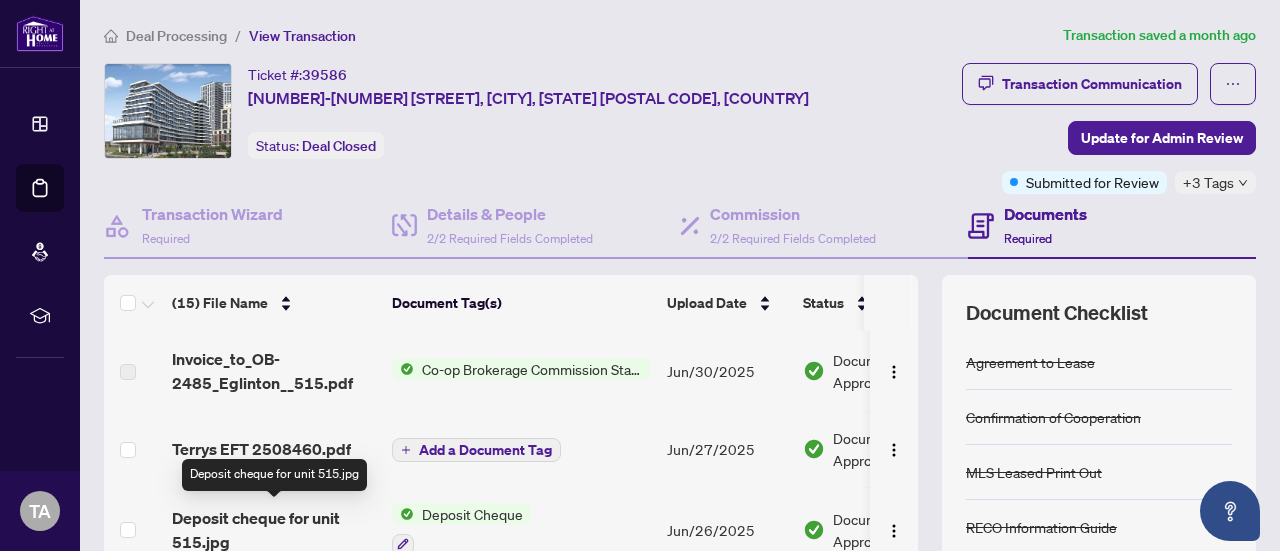 click on "Deposit cheque for unit 515.jpg" at bounding box center [274, 530] 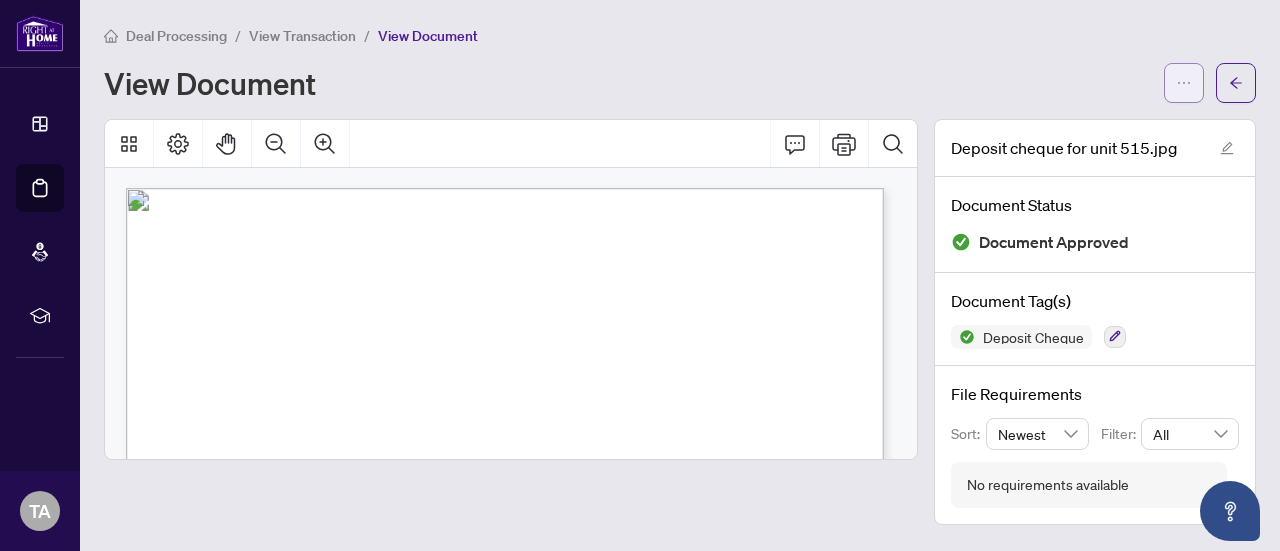 click 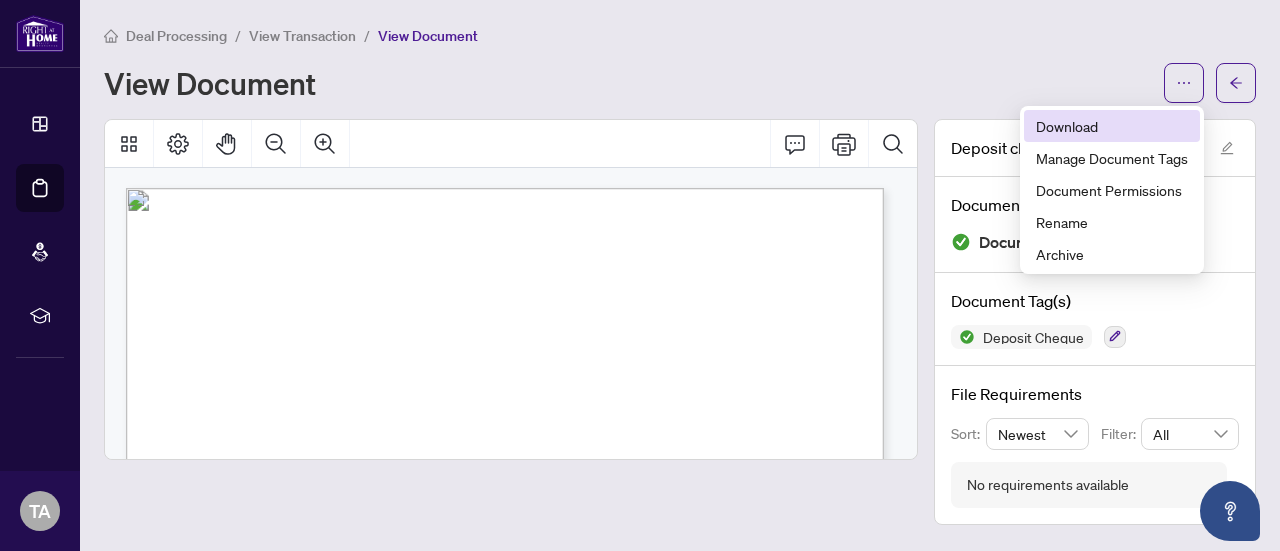 click on "Download" at bounding box center [1112, 126] 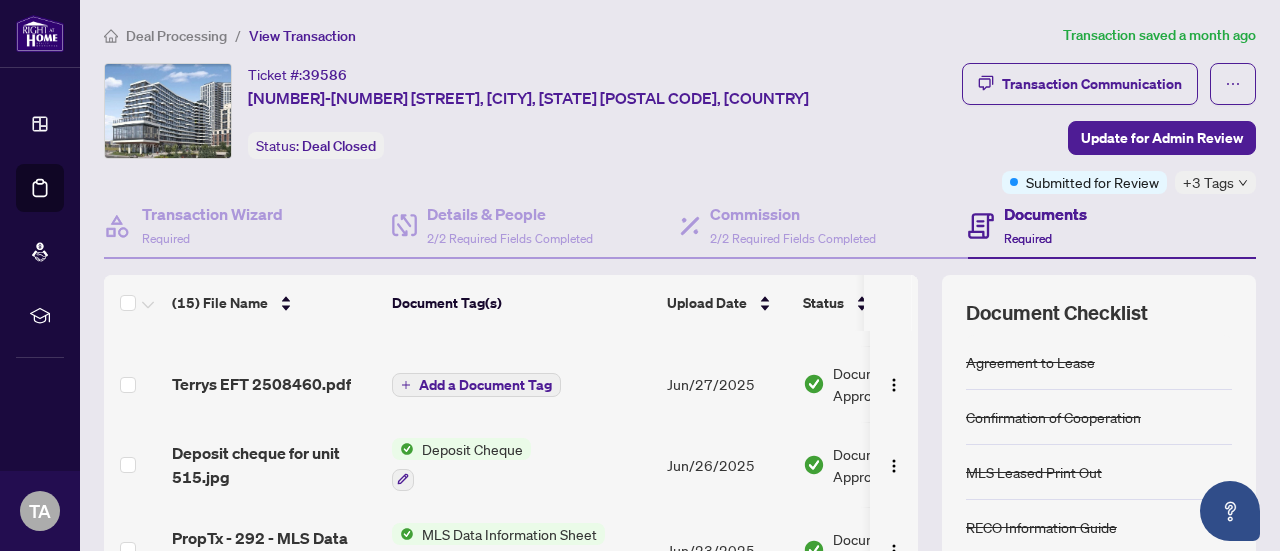 scroll, scrollTop: 88, scrollLeft: 0, axis: vertical 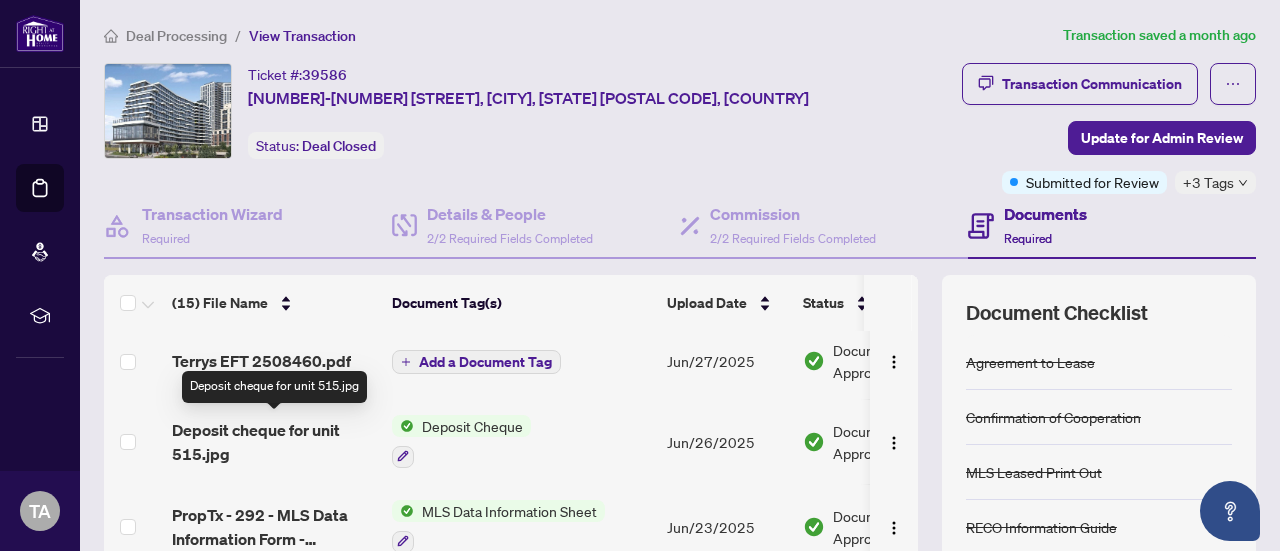 click on "Deposit cheque for unit 515.jpg" at bounding box center (274, 442) 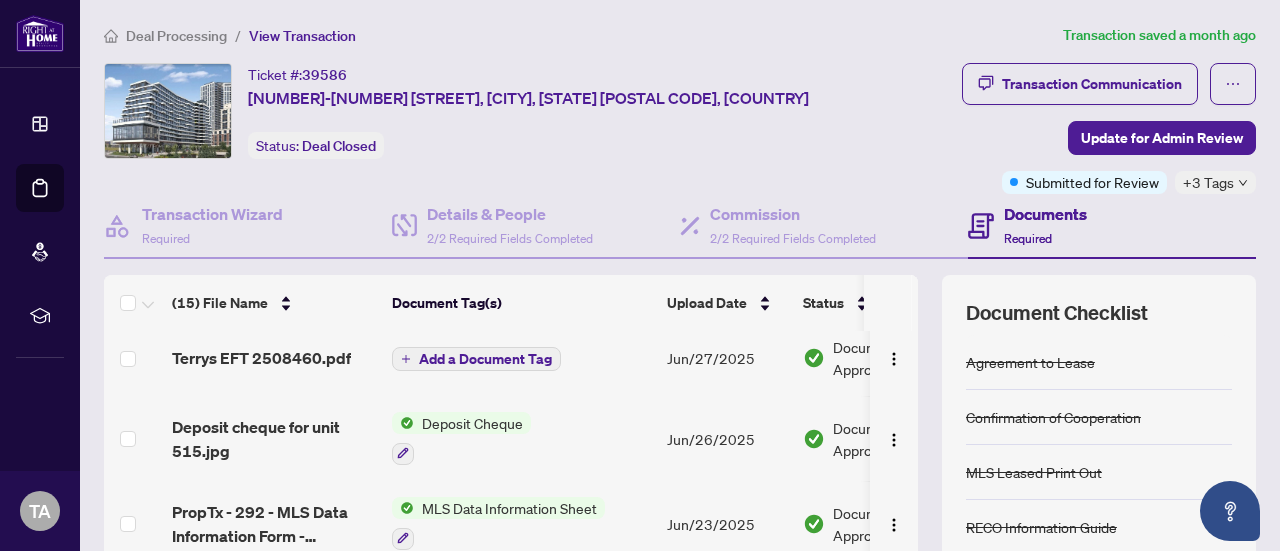 scroll, scrollTop: 88, scrollLeft: 0, axis: vertical 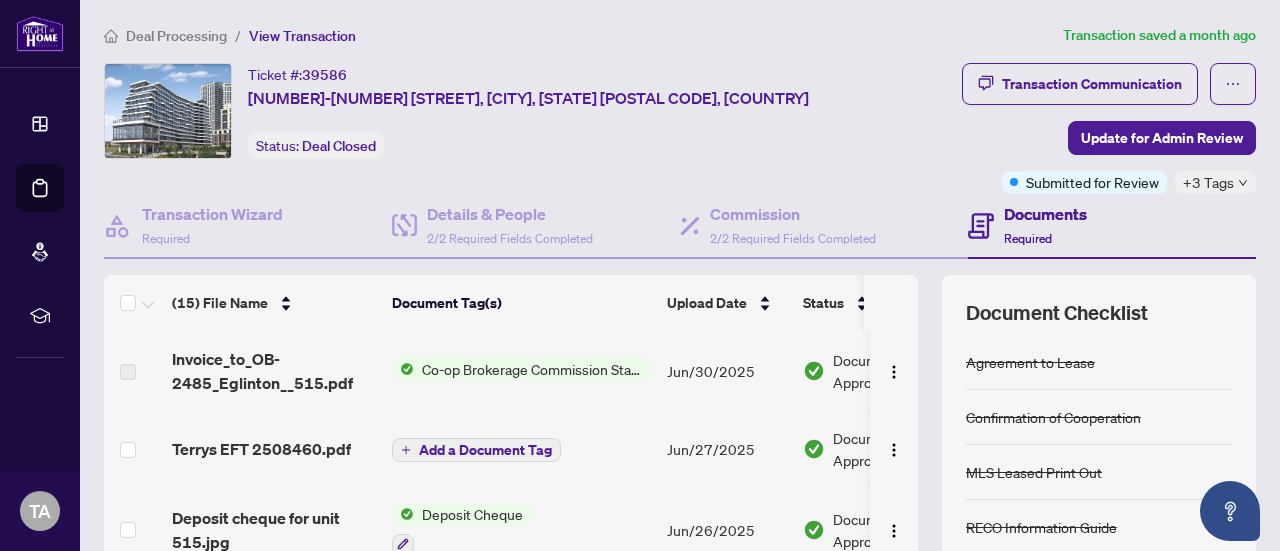 click at bounding box center (894, 371) 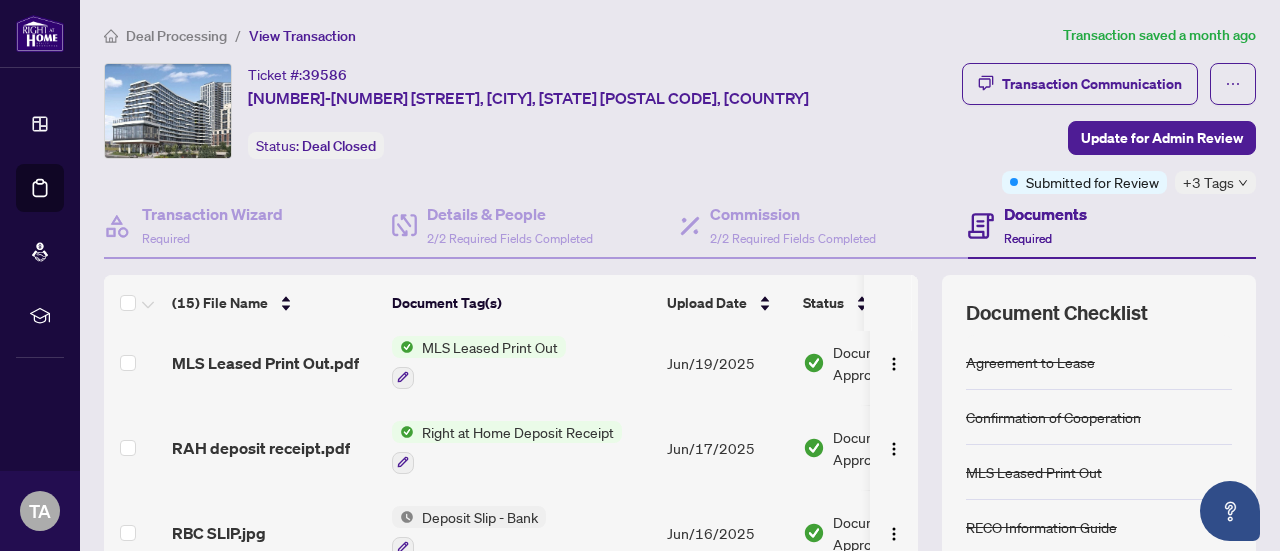 scroll, scrollTop: 698, scrollLeft: 0, axis: vertical 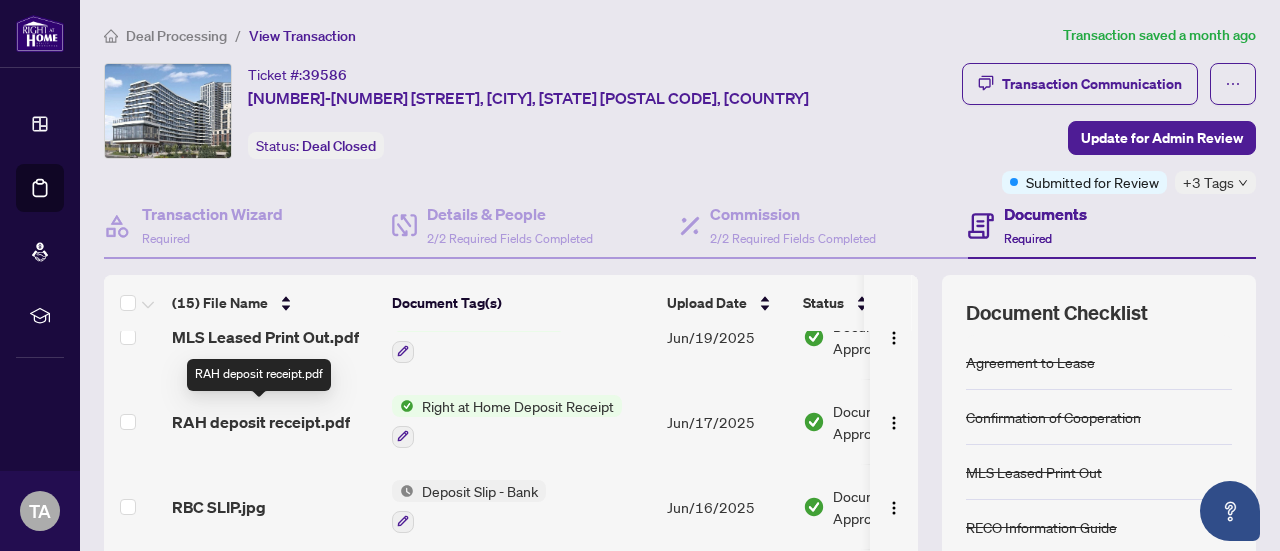 click on "RAH deposit receipt.pdf" at bounding box center [261, 422] 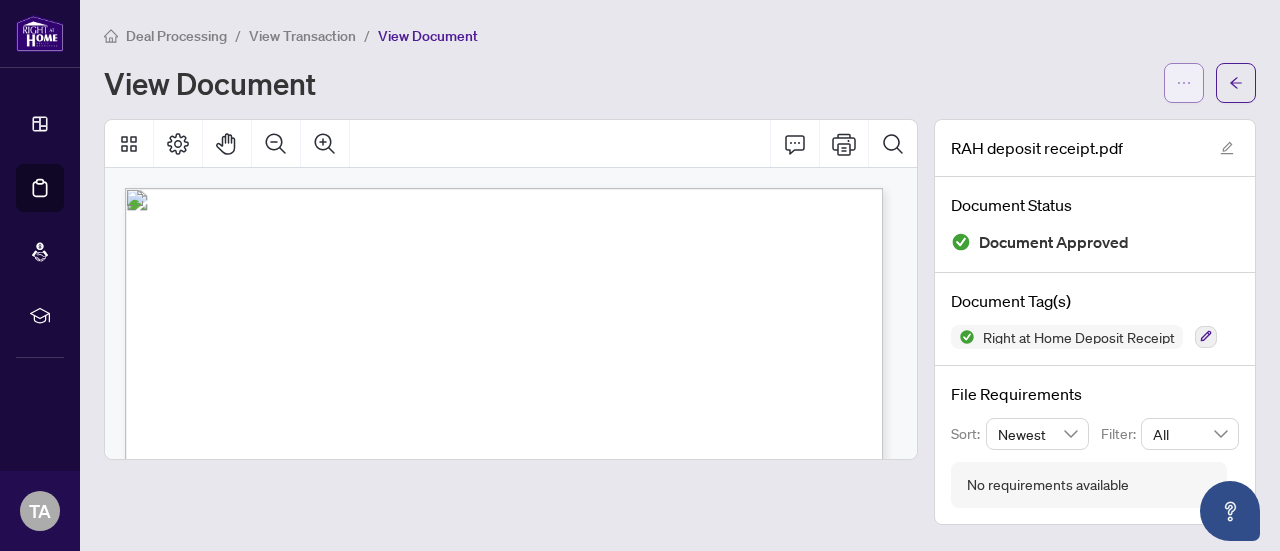 click at bounding box center [1184, 83] 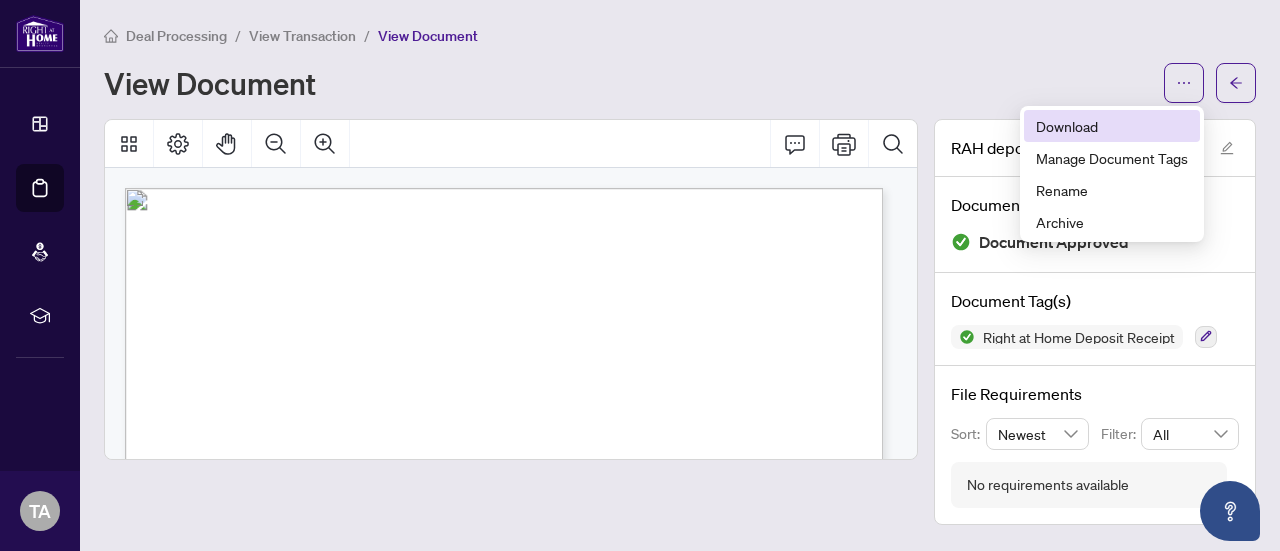 click on "Download" at bounding box center [1112, 126] 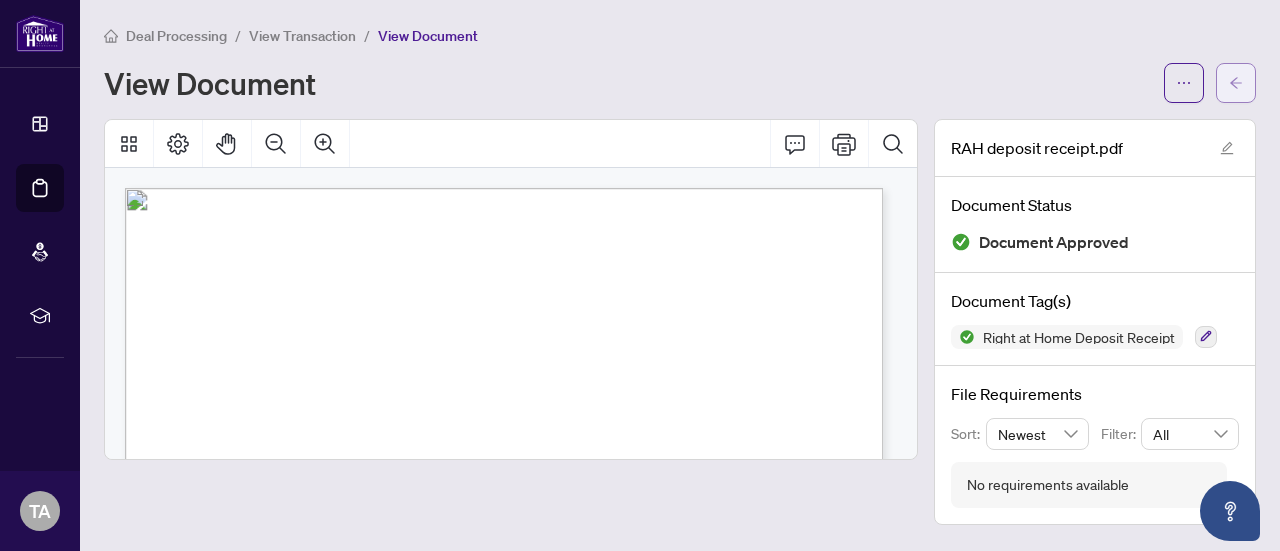click 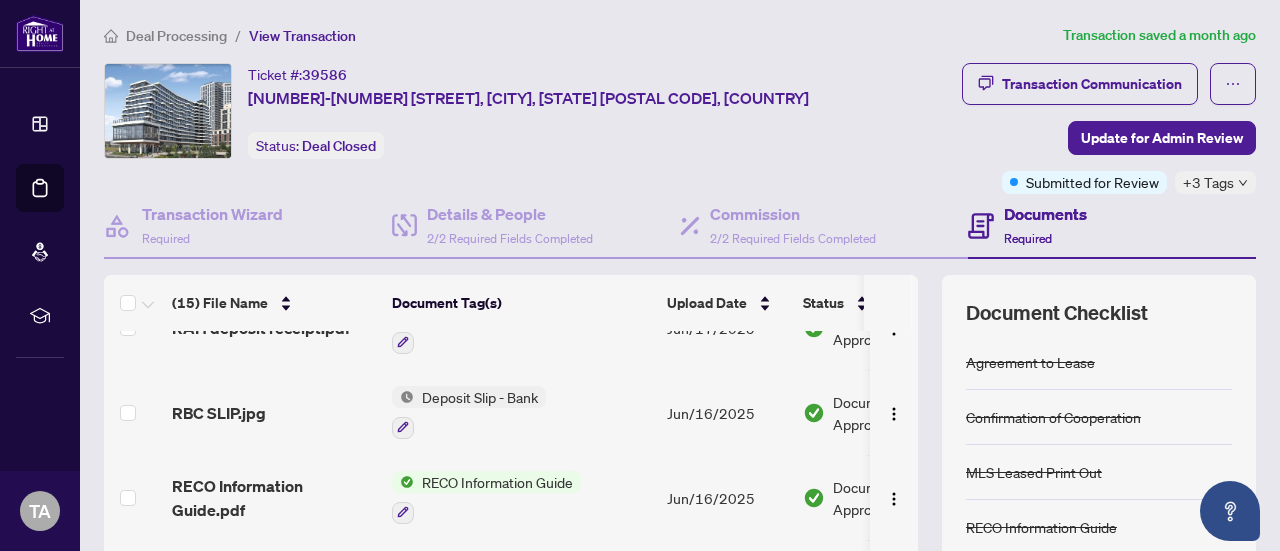 scroll, scrollTop: 794, scrollLeft: 0, axis: vertical 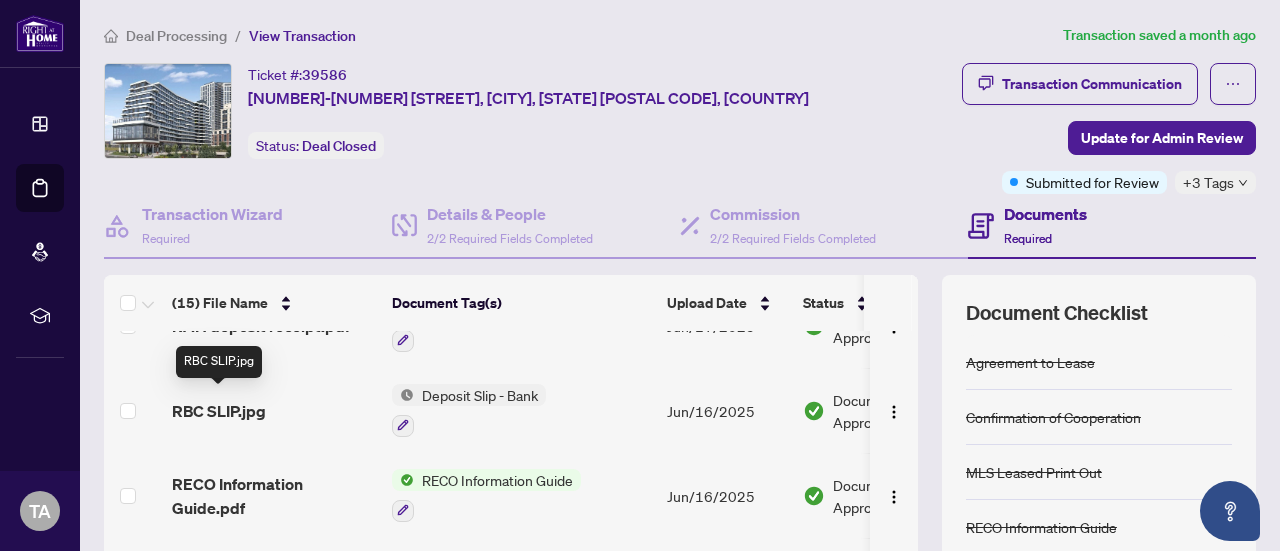 click on "RBC SLIP.jpg" at bounding box center (219, 411) 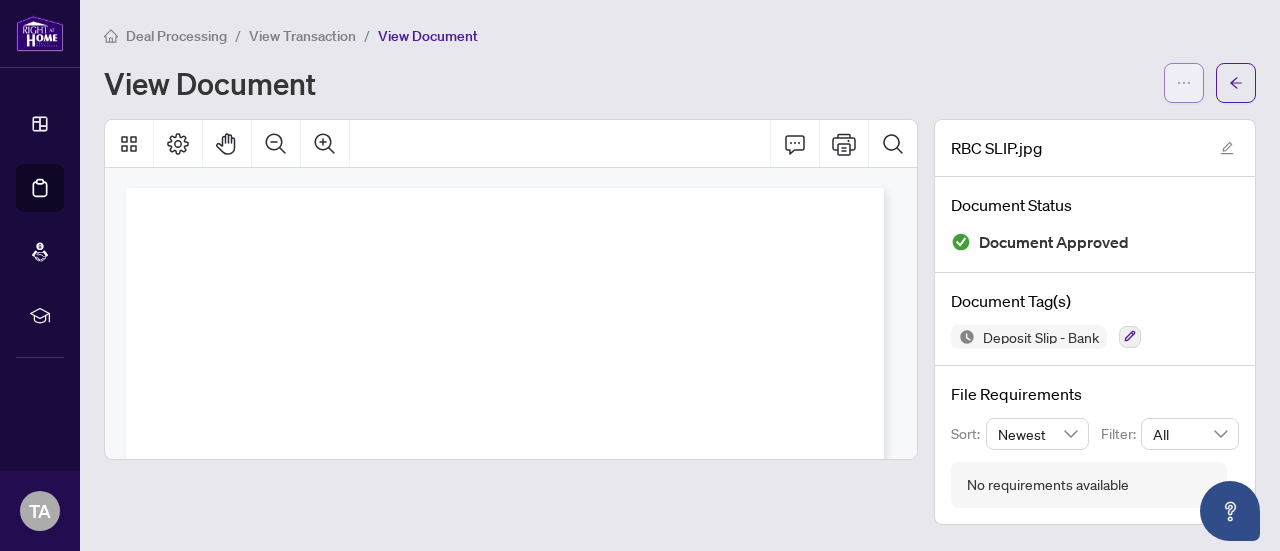 click 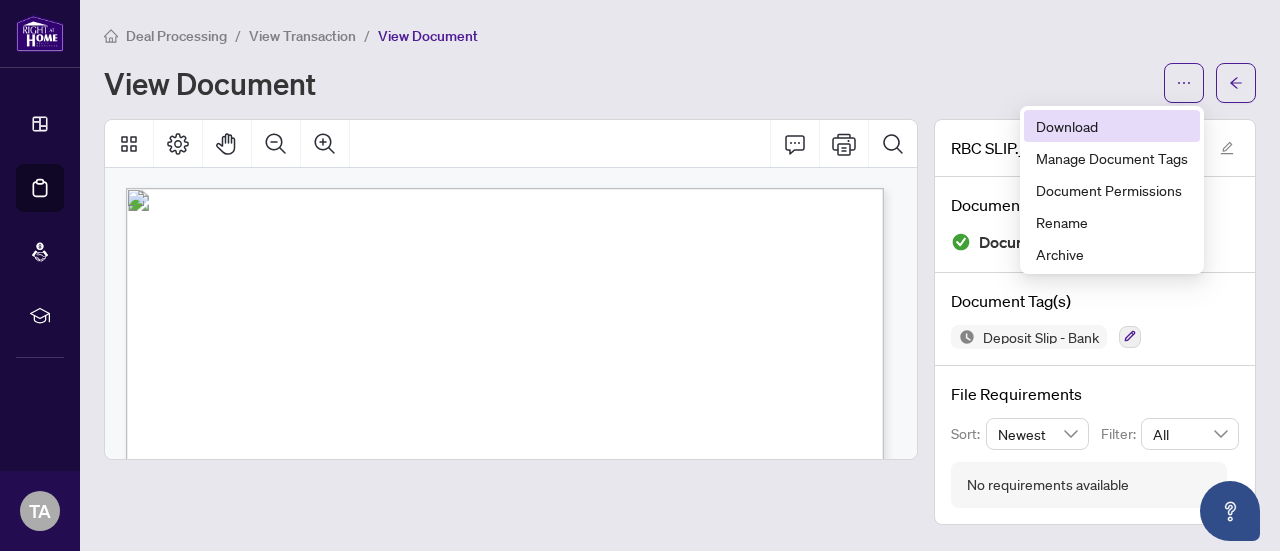 click on "Download" at bounding box center (1112, 126) 